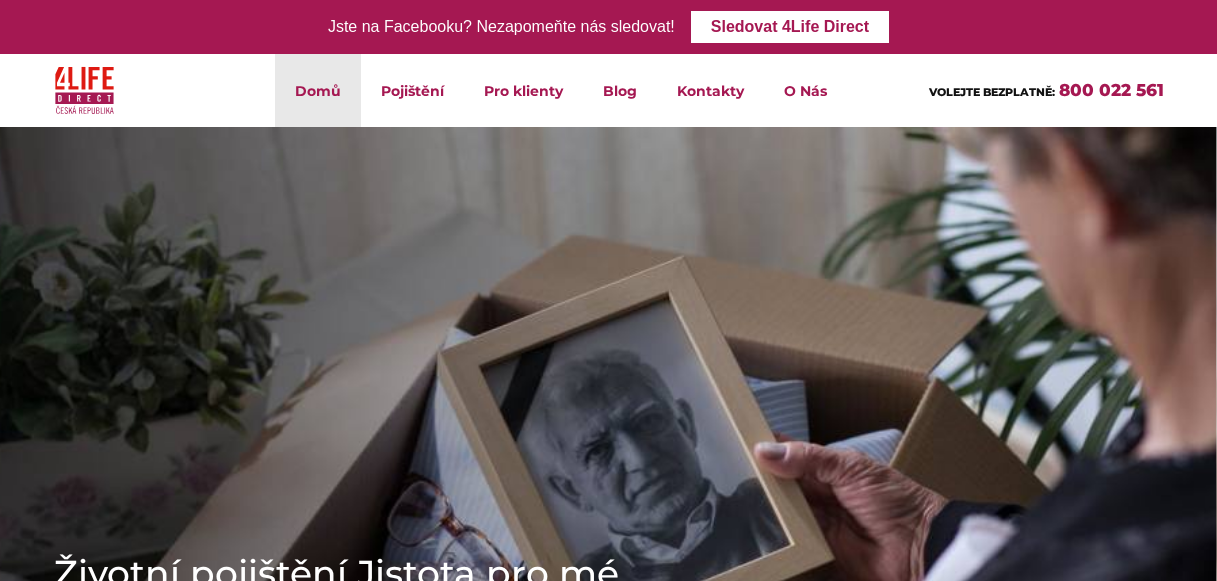 scroll, scrollTop: 0, scrollLeft: 0, axis: both 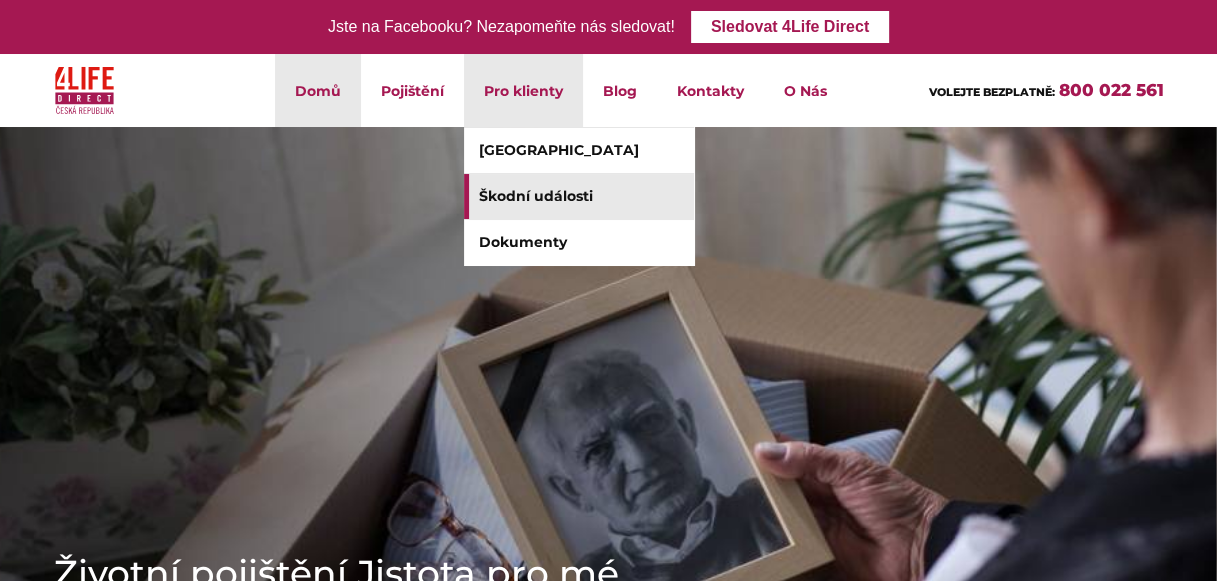 click on "Škodní události" at bounding box center (579, 196) 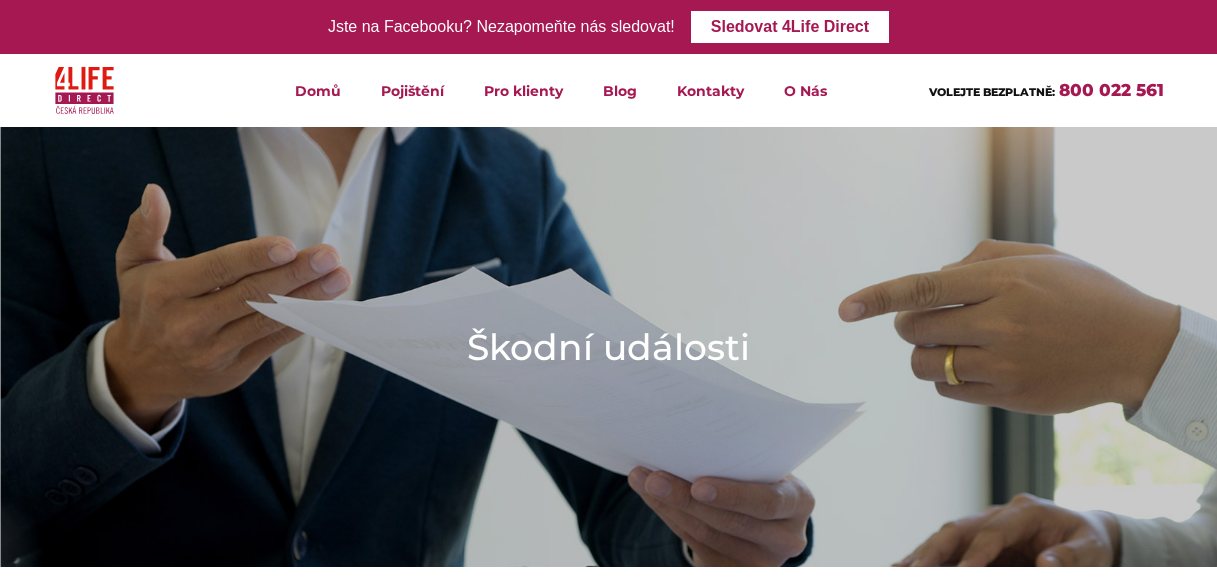 scroll, scrollTop: 0, scrollLeft: 0, axis: both 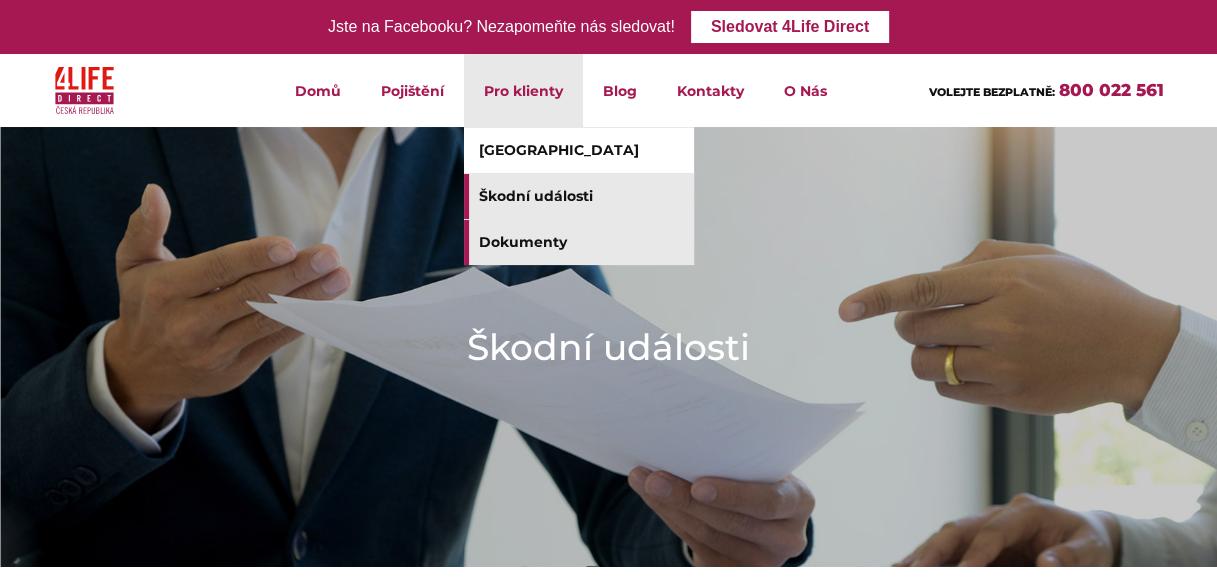 click on "Dokumenty" at bounding box center (579, 242) 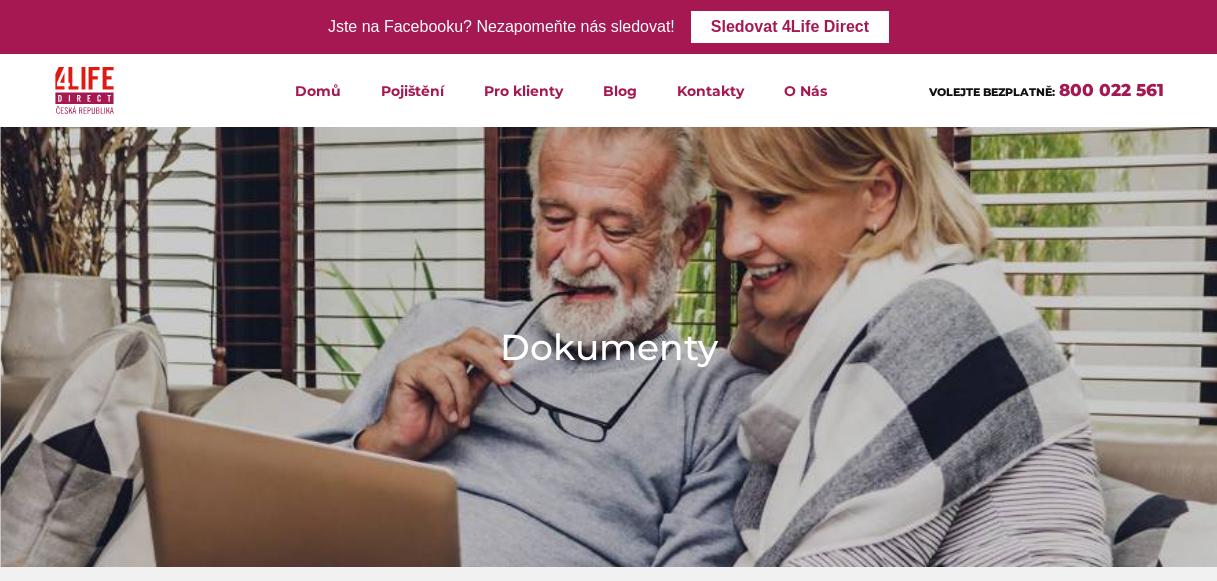 scroll, scrollTop: 0, scrollLeft: 0, axis: both 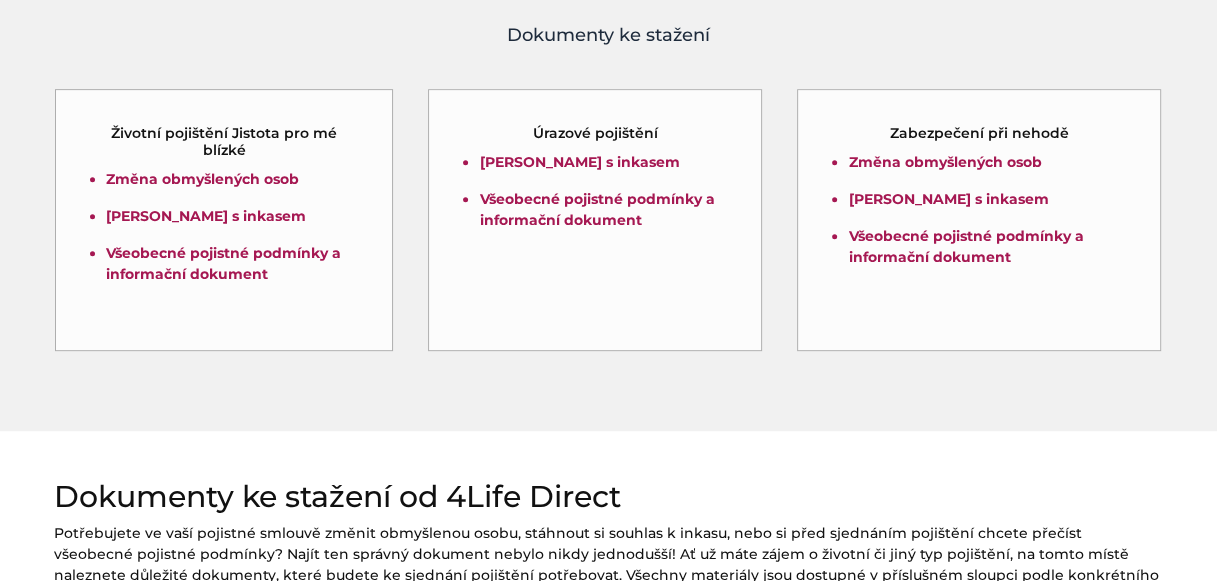 drag, startPoint x: 106, startPoint y: 154, endPoint x: 206, endPoint y: 71, distance: 129.95769 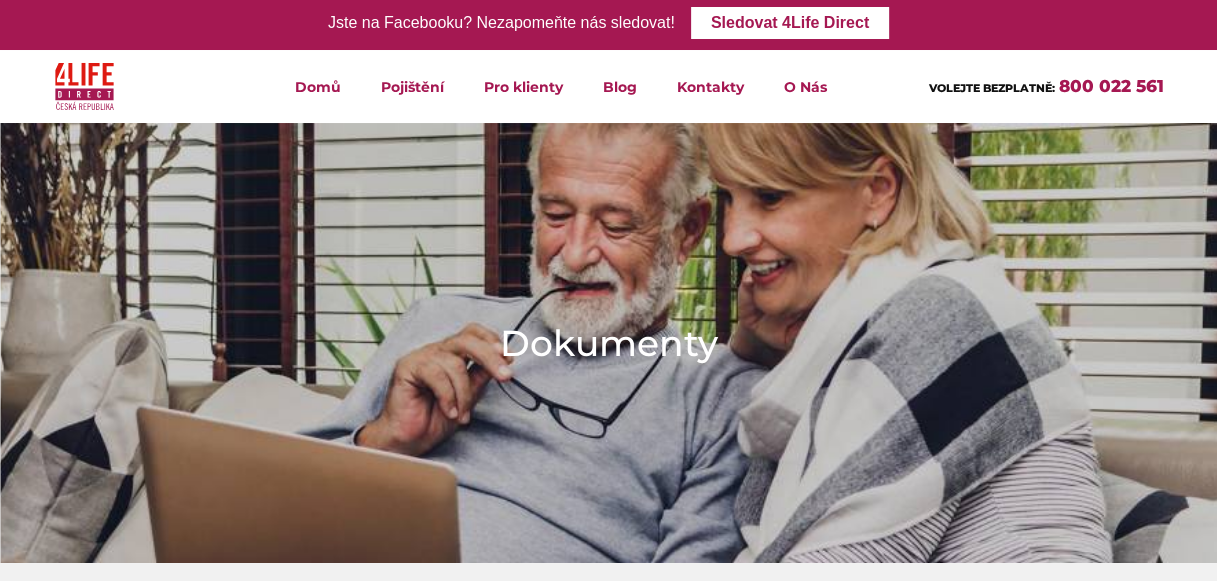 scroll, scrollTop: 0, scrollLeft: 0, axis: both 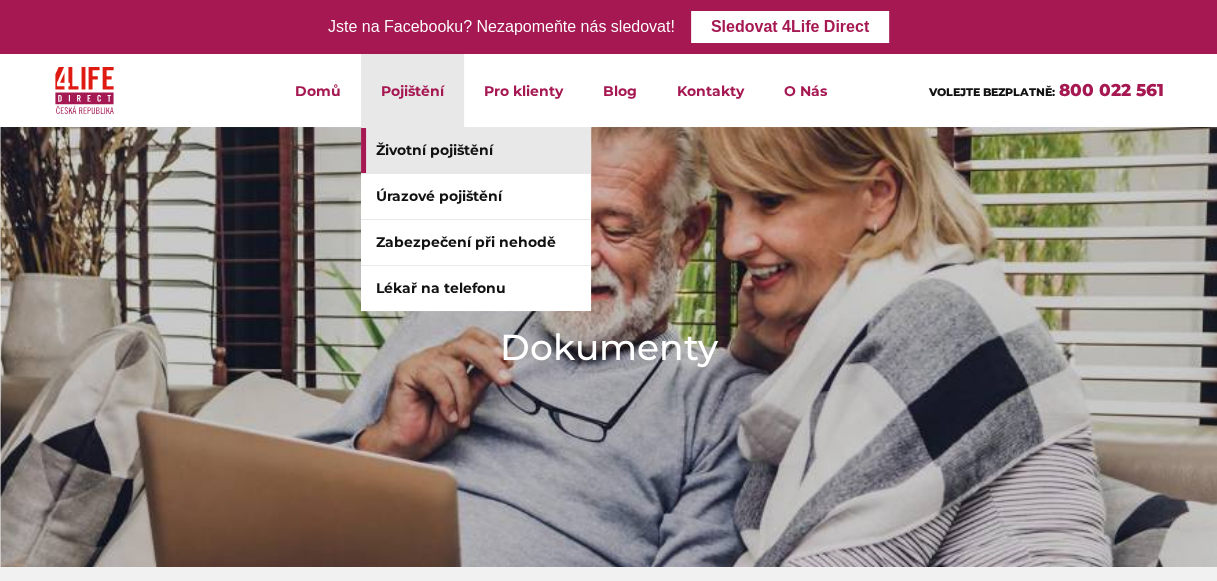 click on "Životní pojištění" at bounding box center (476, 150) 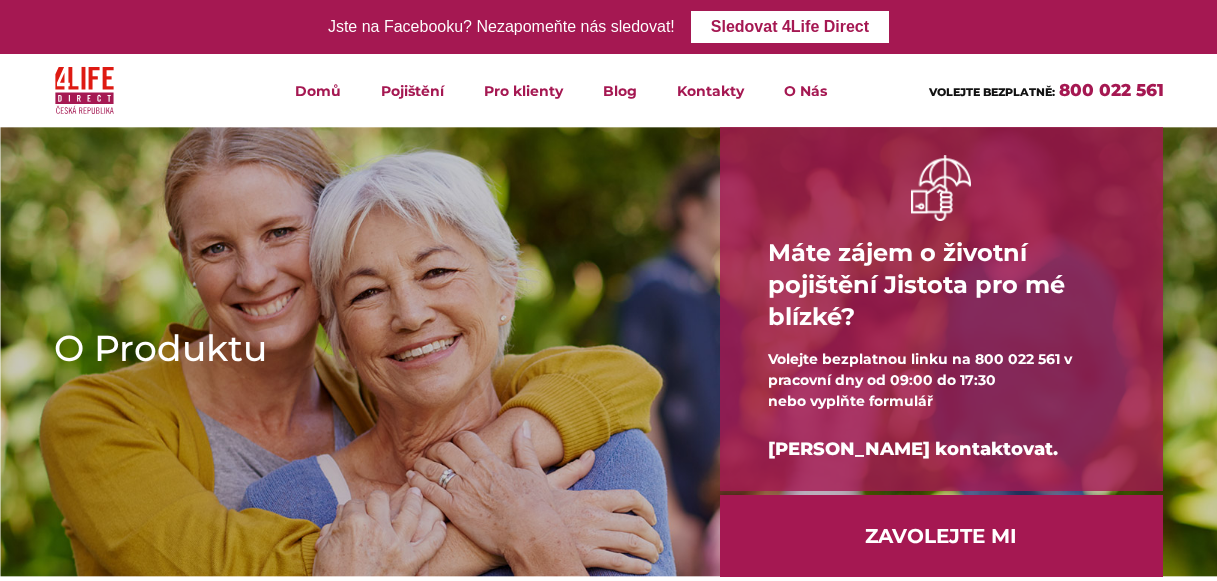 scroll, scrollTop: 0, scrollLeft: 0, axis: both 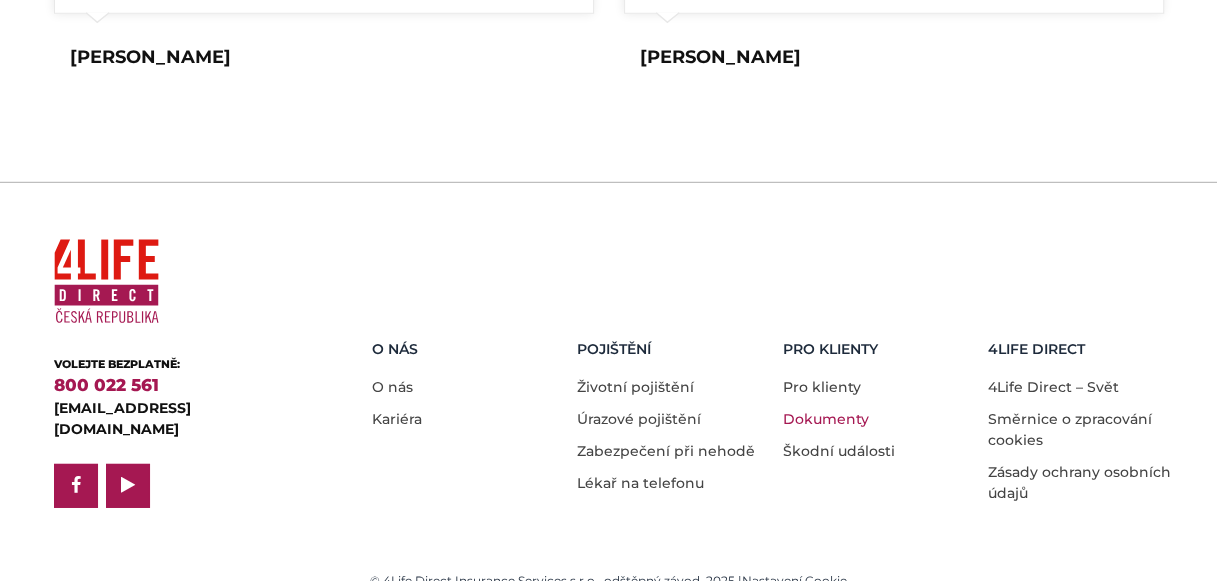 click on "Dokumenty" at bounding box center [826, 419] 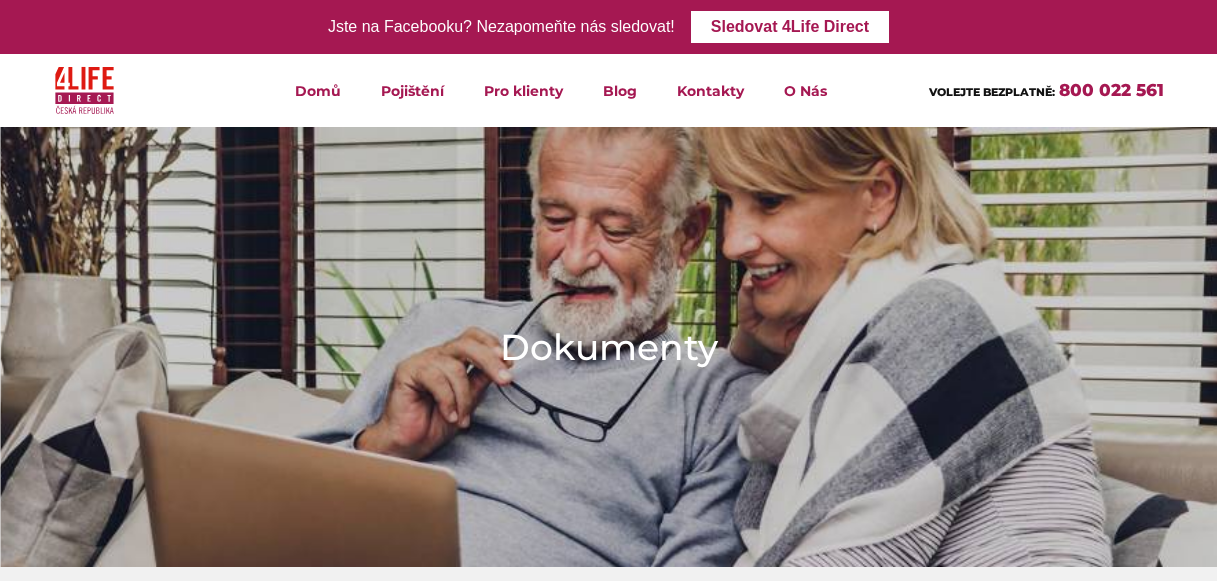 scroll, scrollTop: 0, scrollLeft: 0, axis: both 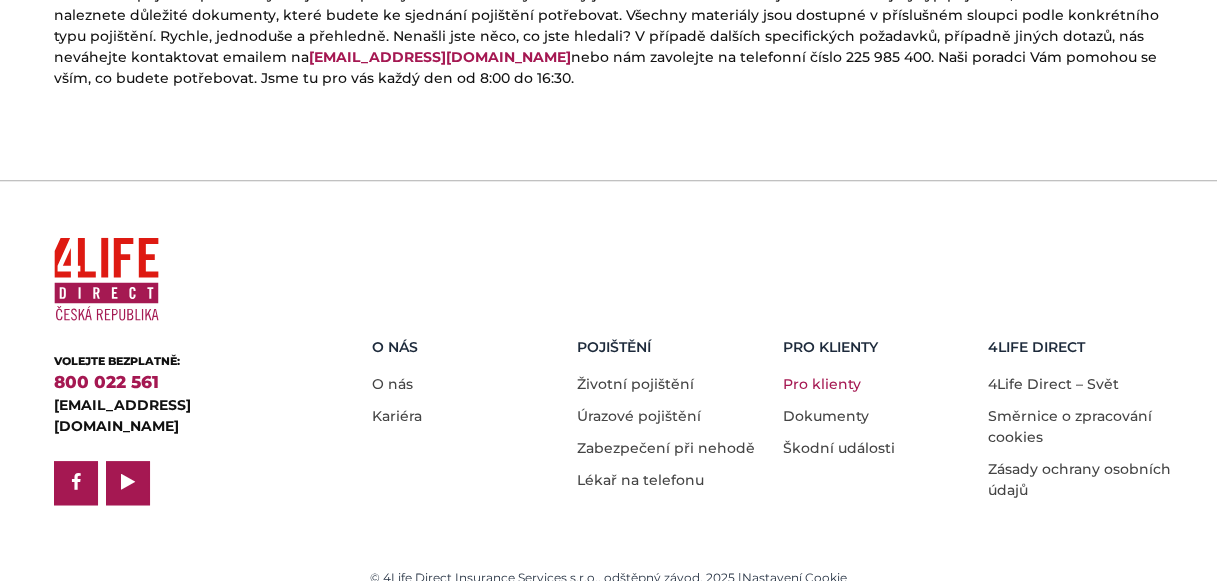 click on "Pro klienty" at bounding box center [822, 384] 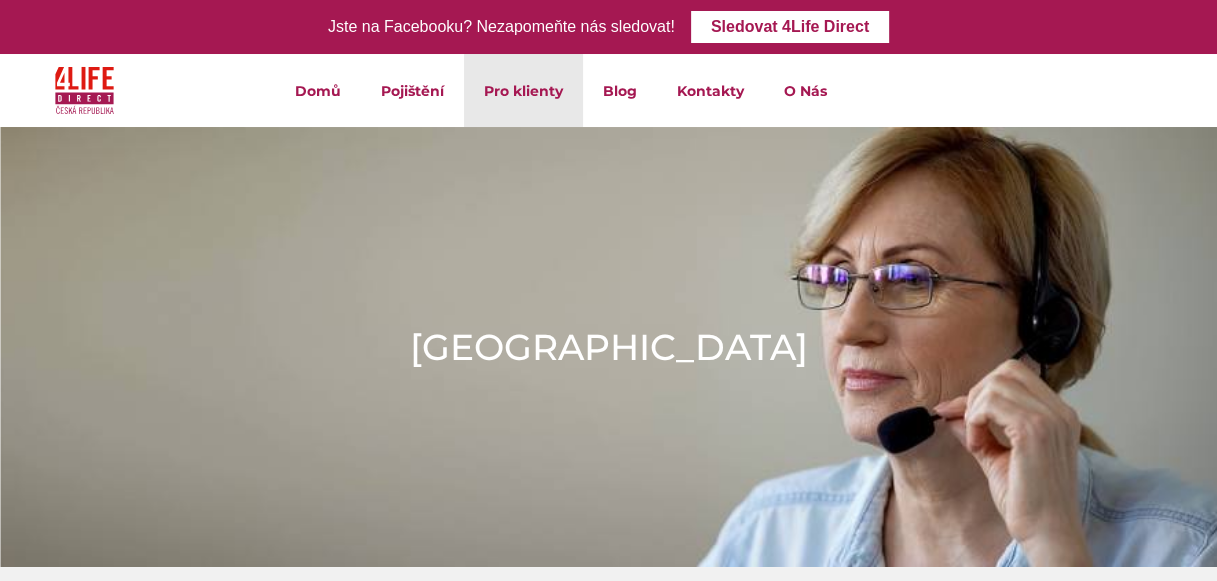 scroll, scrollTop: 40, scrollLeft: 0, axis: vertical 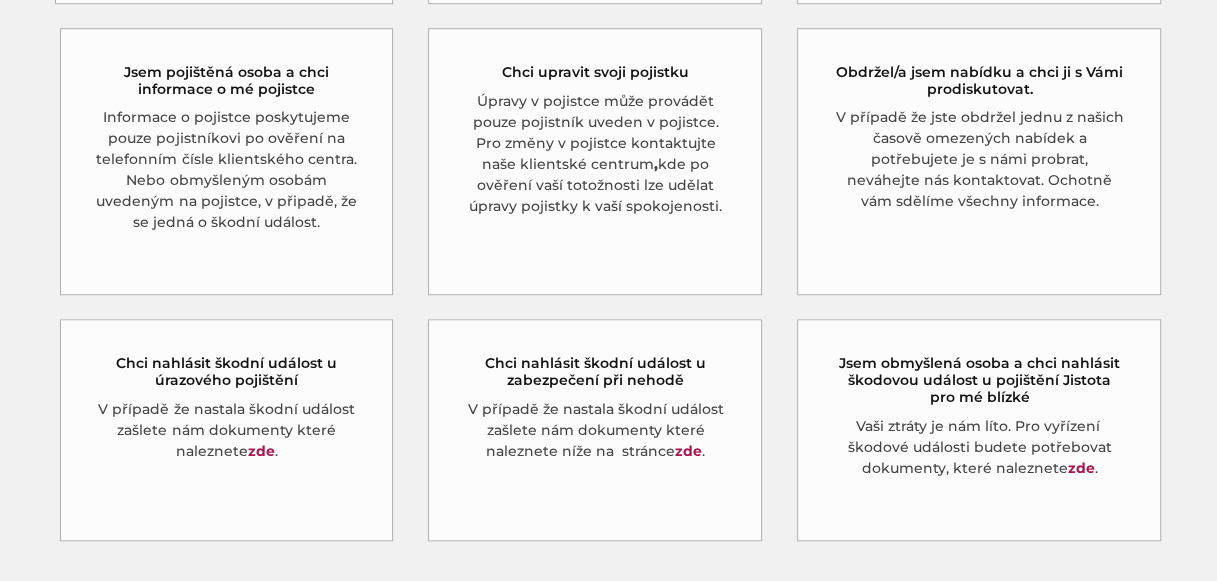 click on "Jsem obmyšlená osoba a chci nahlásit škodovou událost u pojištění Jistota pro mé blízké" at bounding box center [979, 380] 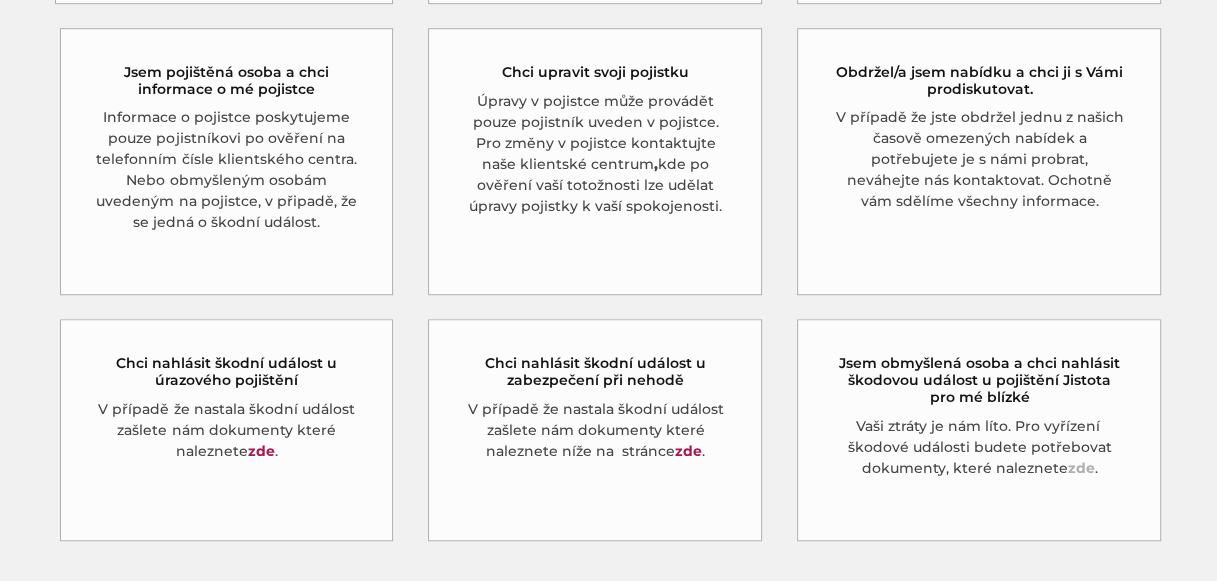 click on "zde" at bounding box center [1080, 468] 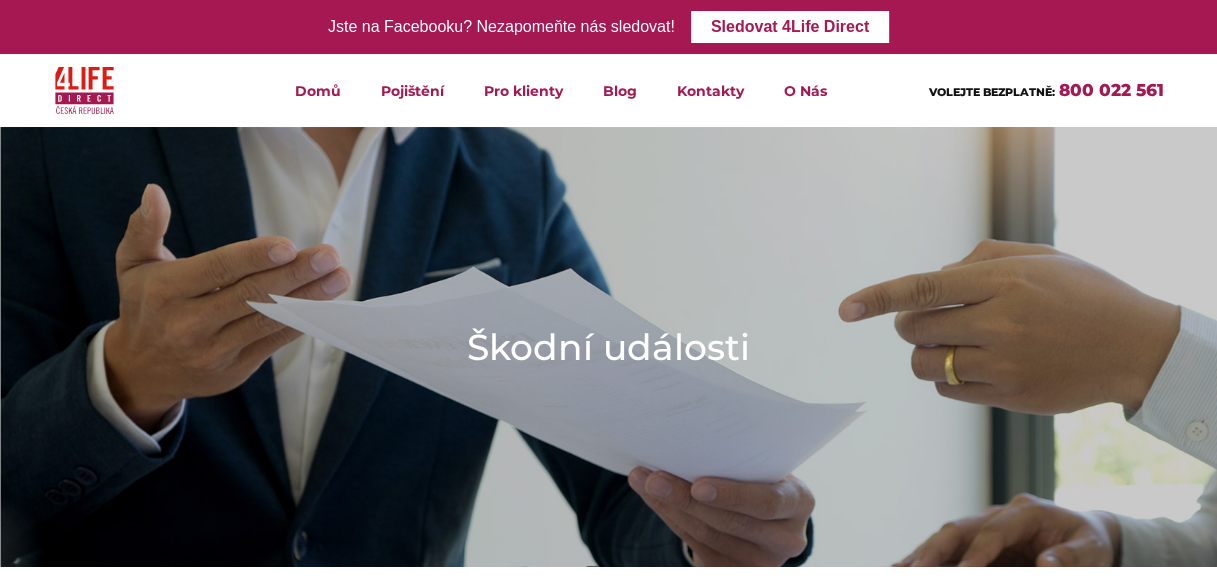 scroll, scrollTop: 40, scrollLeft: 0, axis: vertical 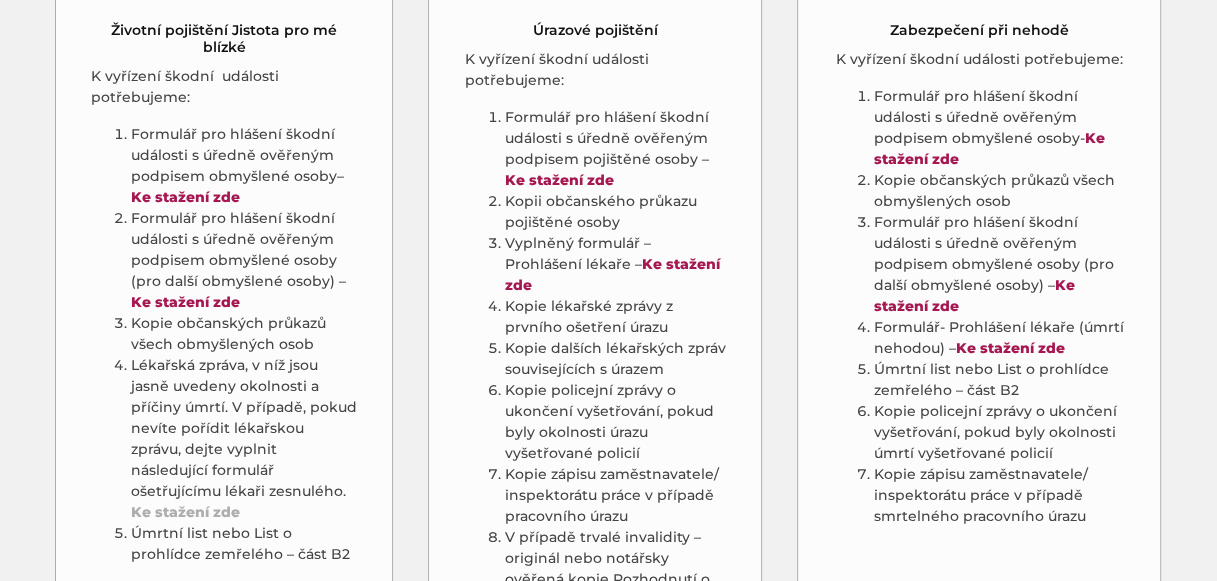 click on "Ke stažení zde" at bounding box center [185, 512] 